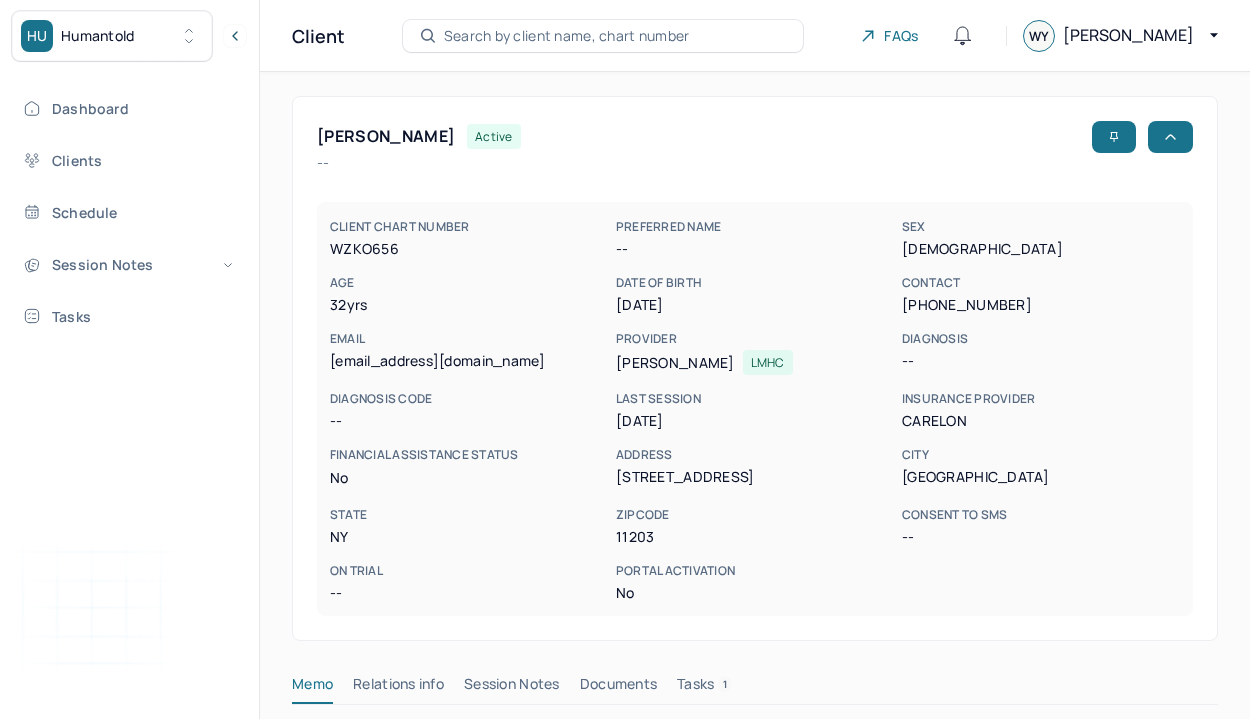 scroll, scrollTop: 0, scrollLeft: 0, axis: both 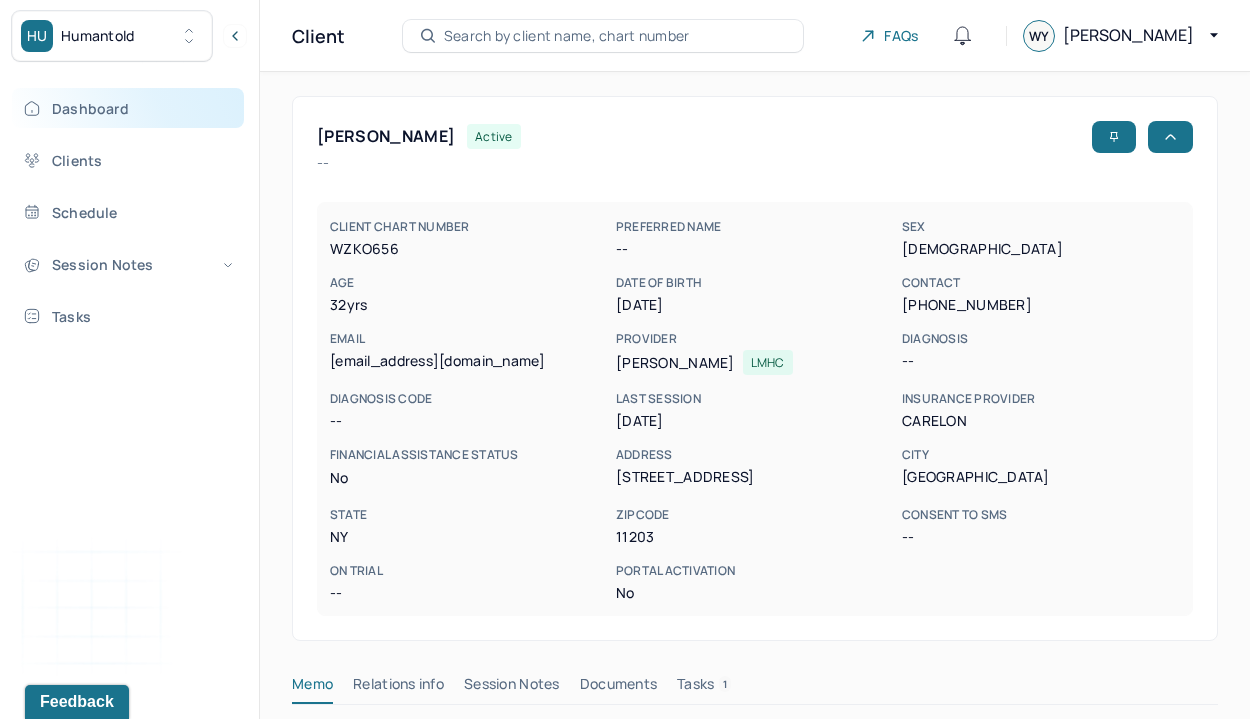 click on "Dashboard" at bounding box center [128, 108] 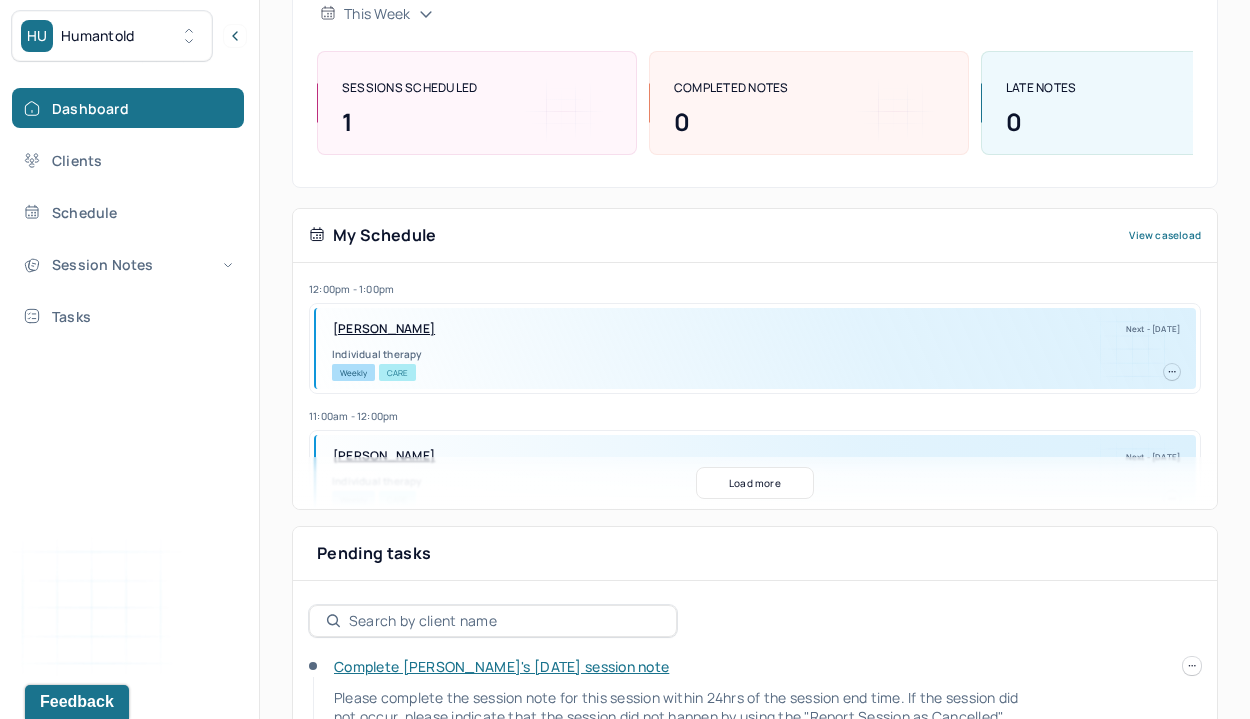 scroll, scrollTop: 370, scrollLeft: 0, axis: vertical 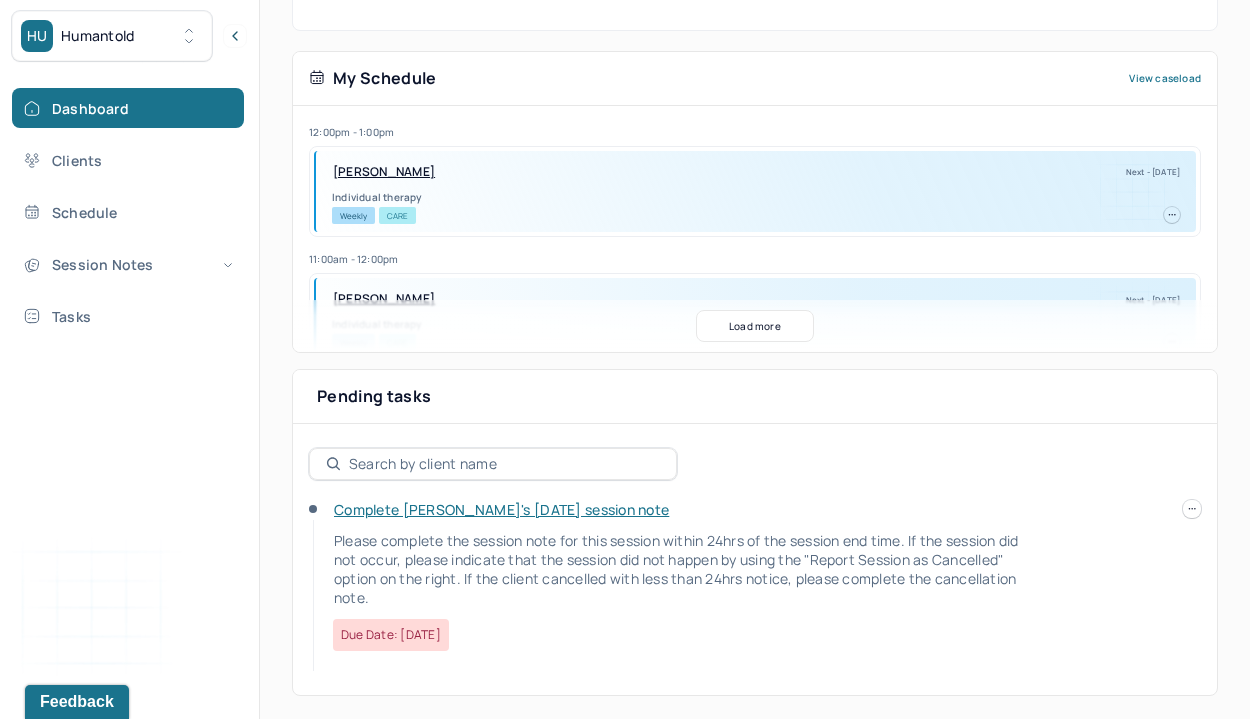 click on "Complete [PERSON_NAME]'s [DATE] session note Please complete the session note for this session within 24hrs of the session end time. If the session did not occur, please indicate that the session did not happen by using the "Report Session as Cancelled" option on the right. If the client cancelled with less than 24hrs notice, please complete the cancellation note. Due date: [DATE]" at bounding box center [755, 587] 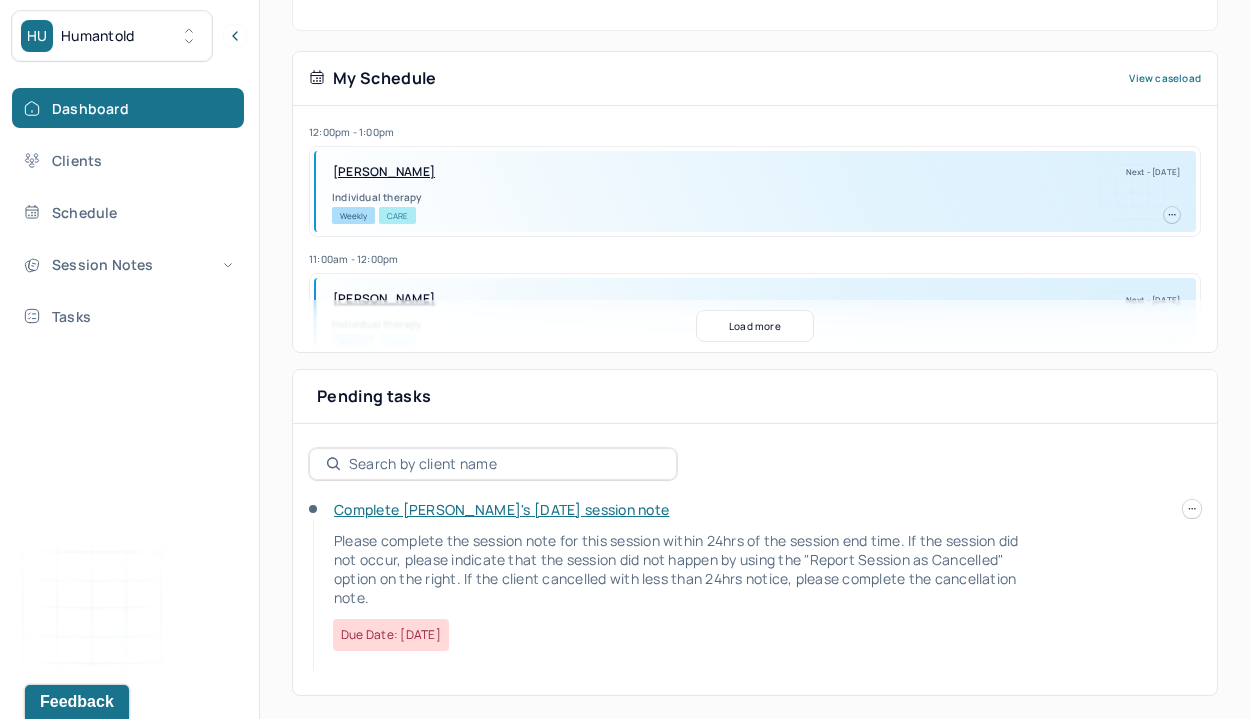 click at bounding box center (1192, 509) 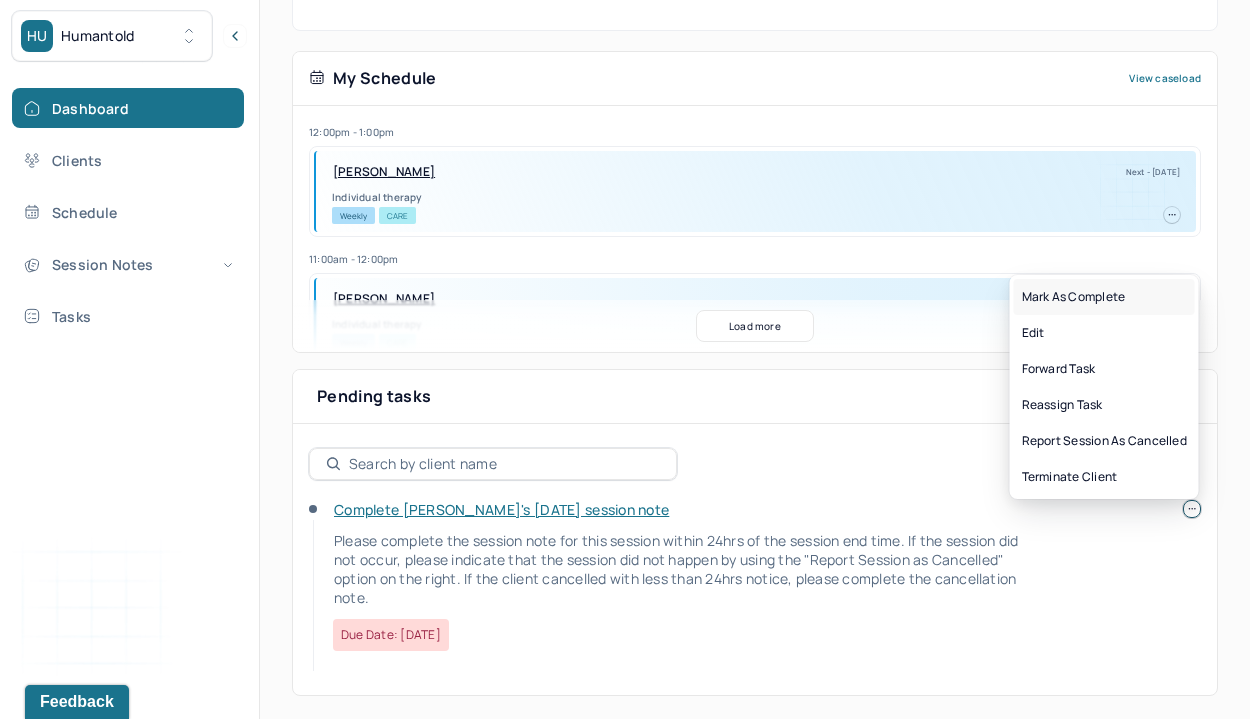 click on "Mark as complete" at bounding box center [1104, 297] 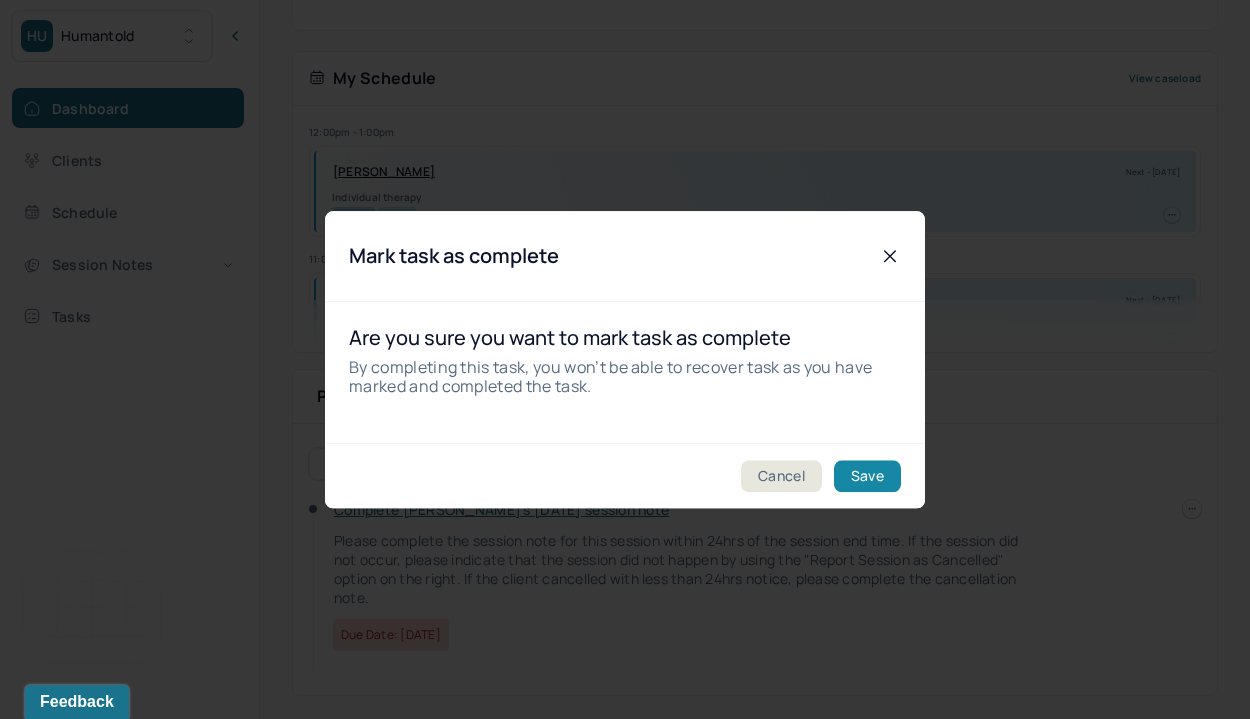 click on "Save" at bounding box center [867, 476] 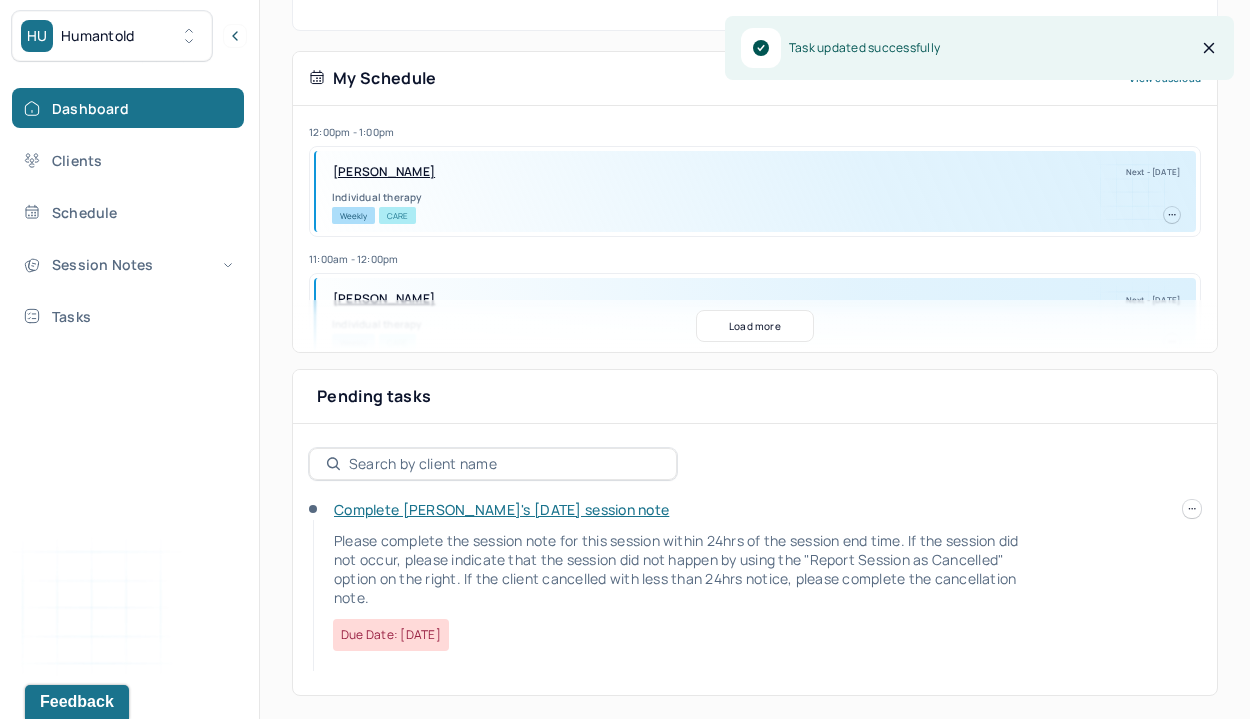 scroll, scrollTop: 283, scrollLeft: 0, axis: vertical 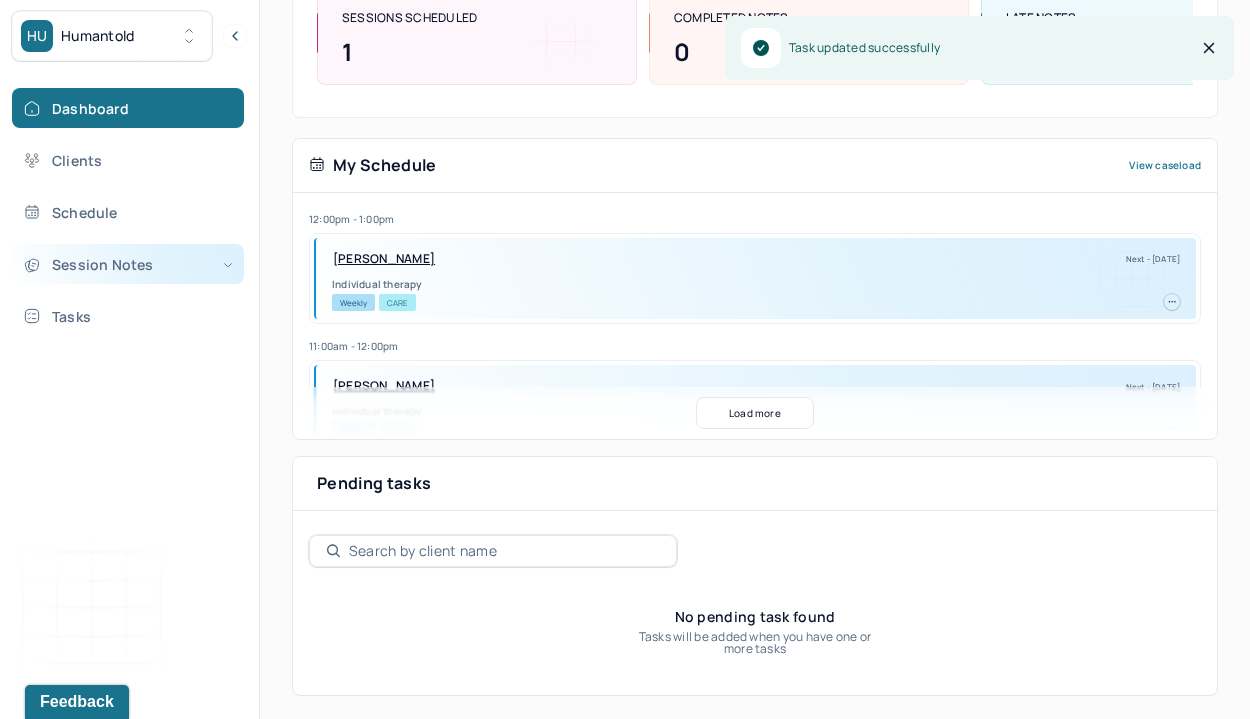 click on "Session Notes" at bounding box center (128, 264) 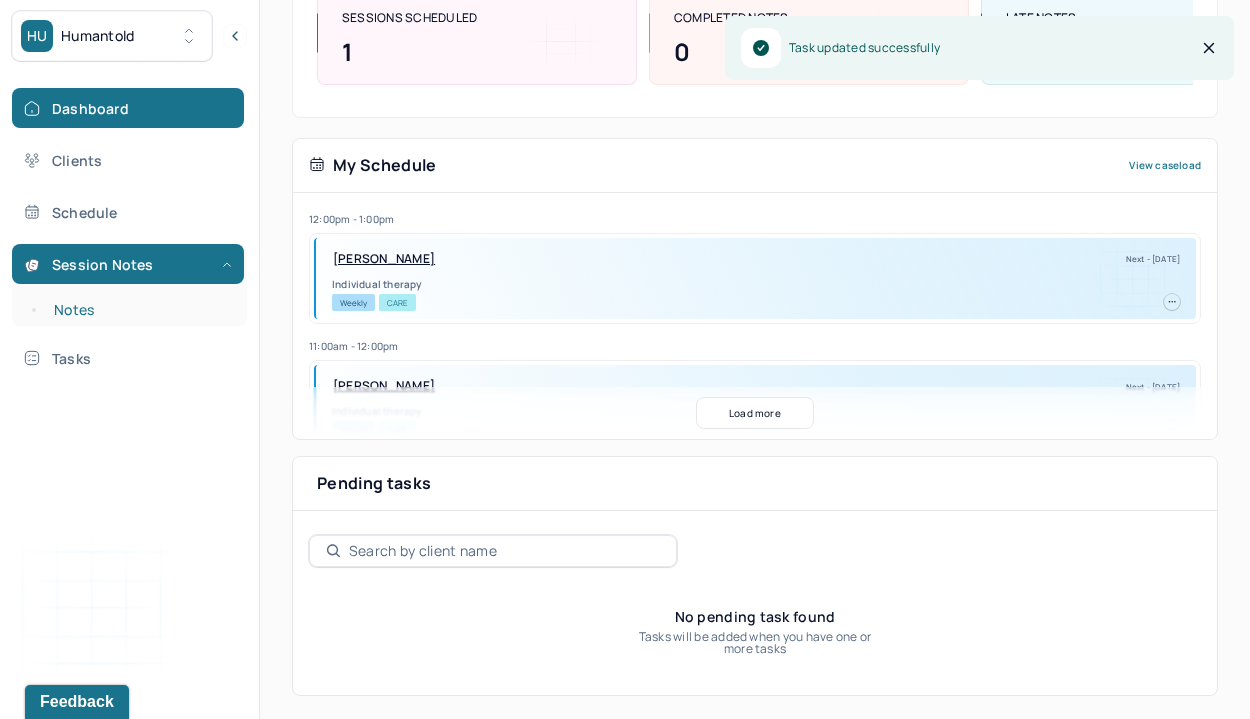 click on "Notes" at bounding box center (139, 310) 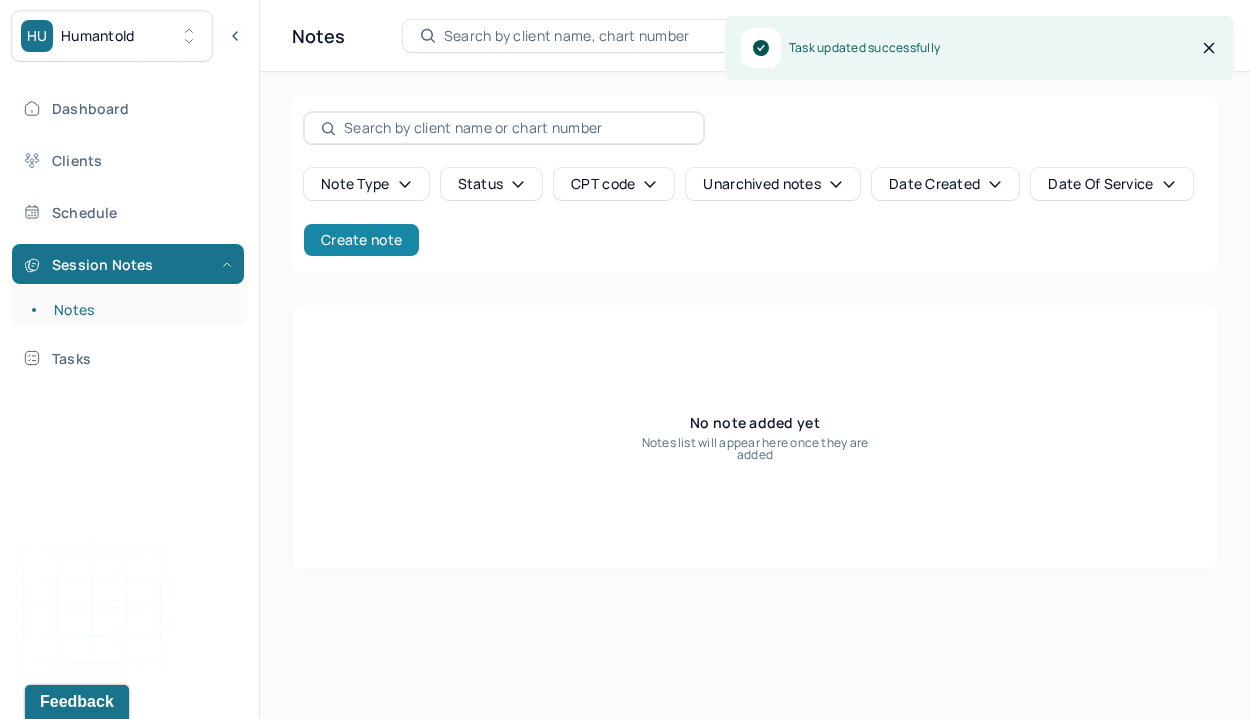 click on "Create note" at bounding box center [361, 240] 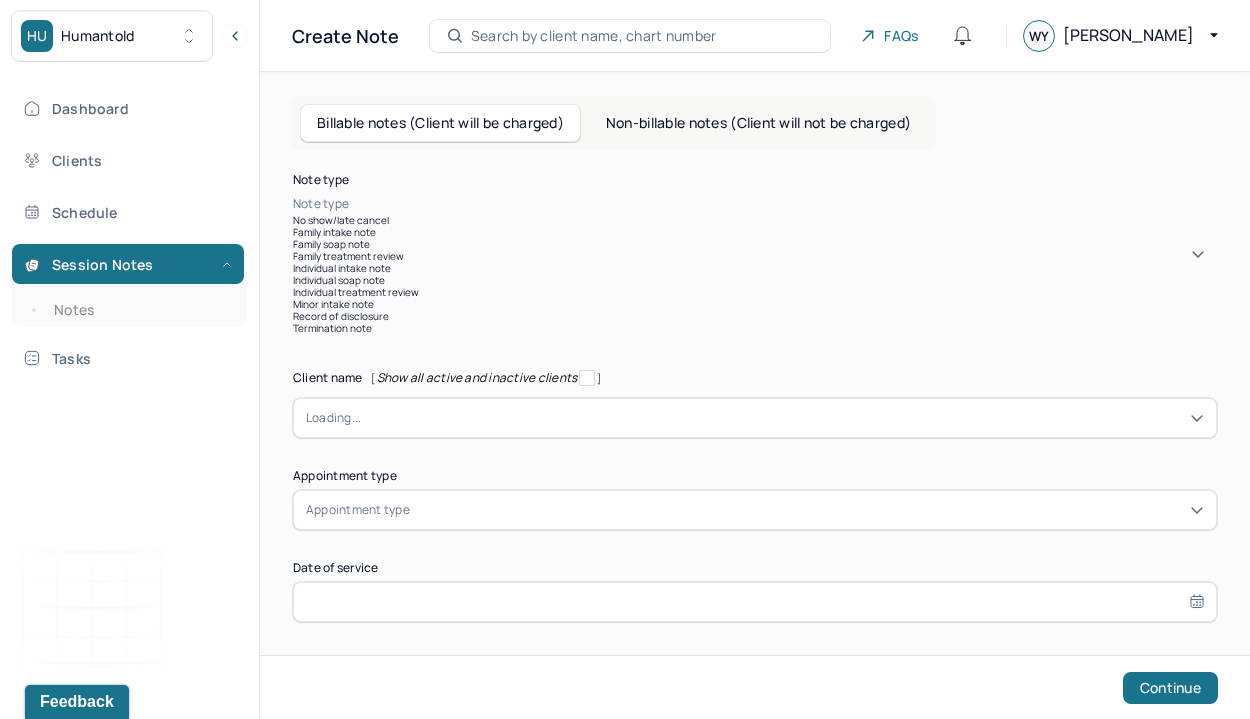 click at bounding box center (785, 204) 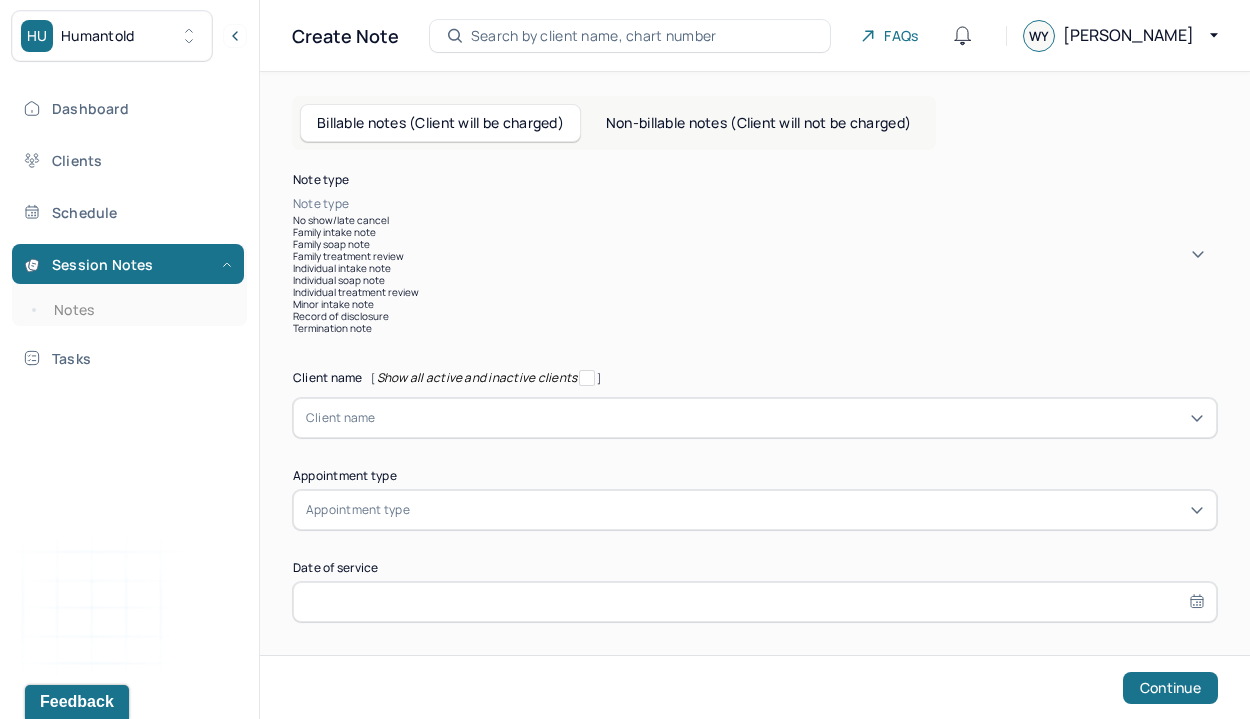 click on "Individual soap note" at bounding box center [755, 280] 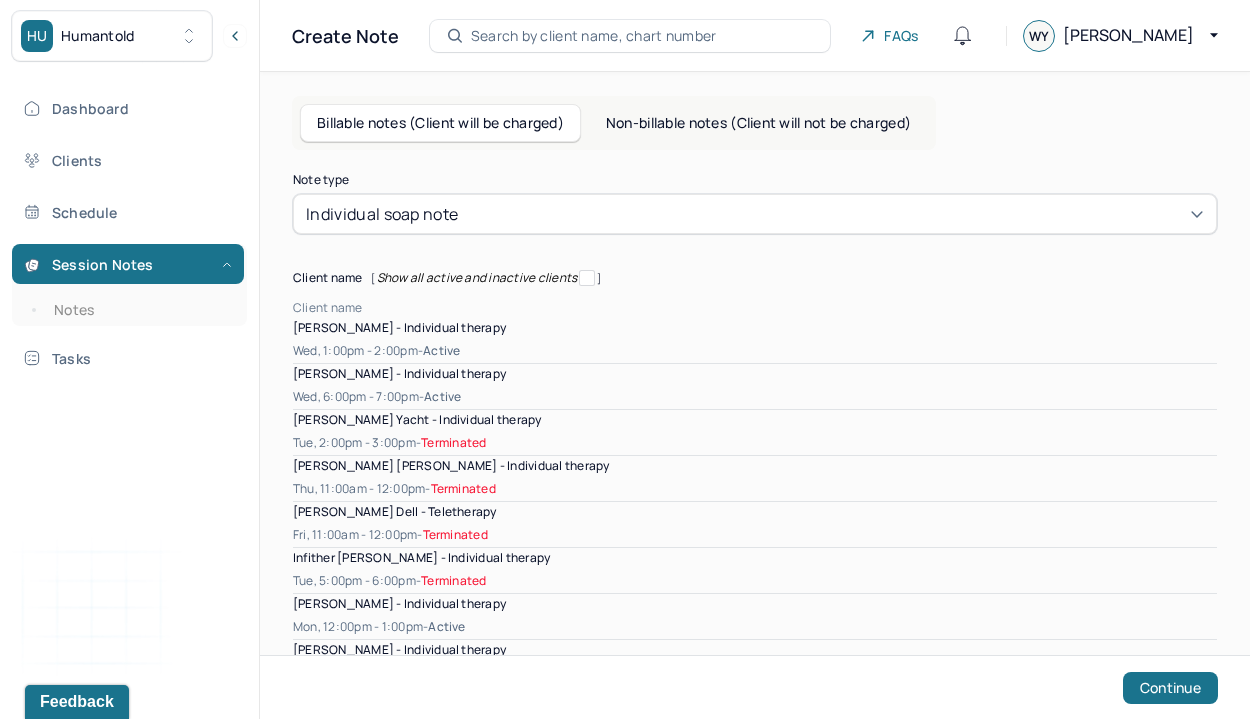 click at bounding box center (790, 308) 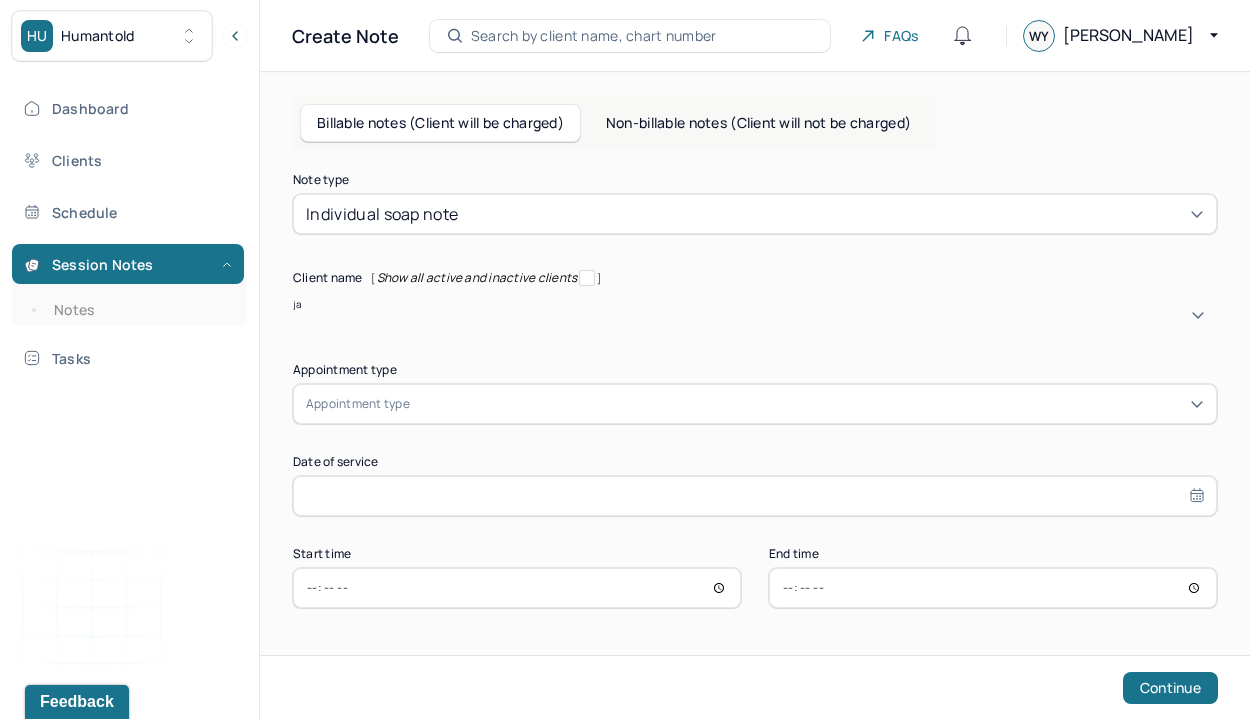 type on "jaz" 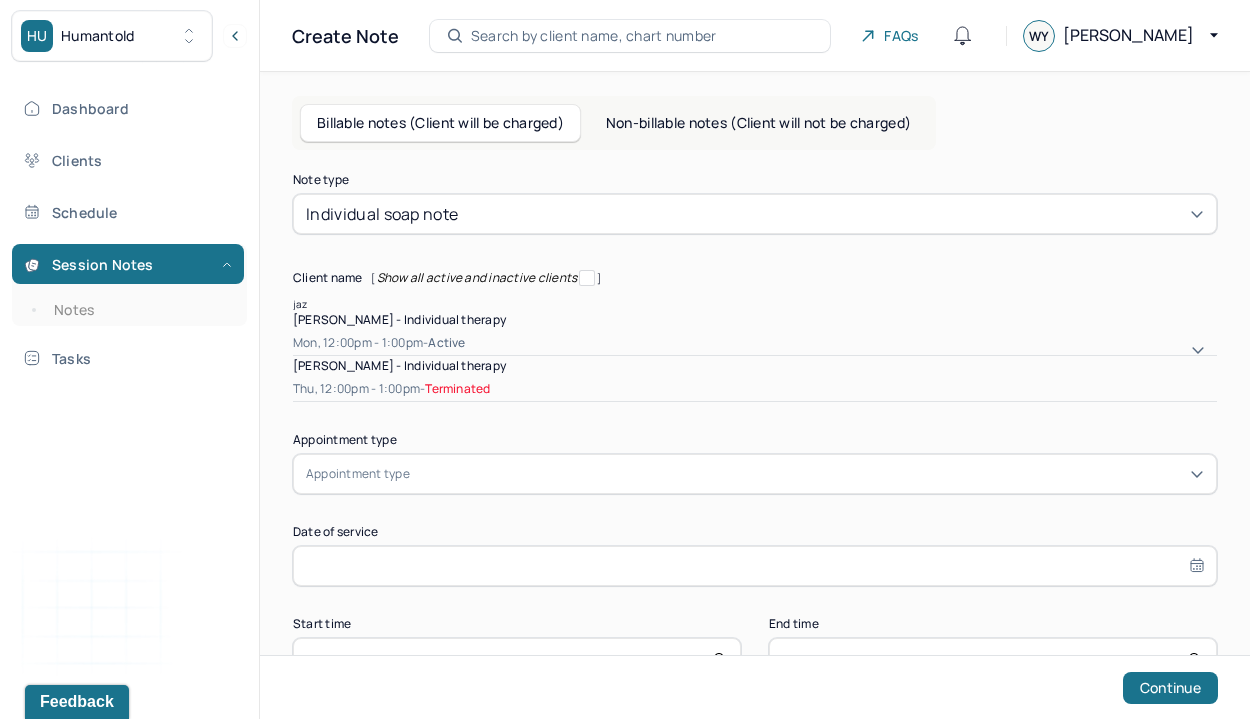 click on "[PERSON_NAME] - Individual therapy" at bounding box center (399, 319) 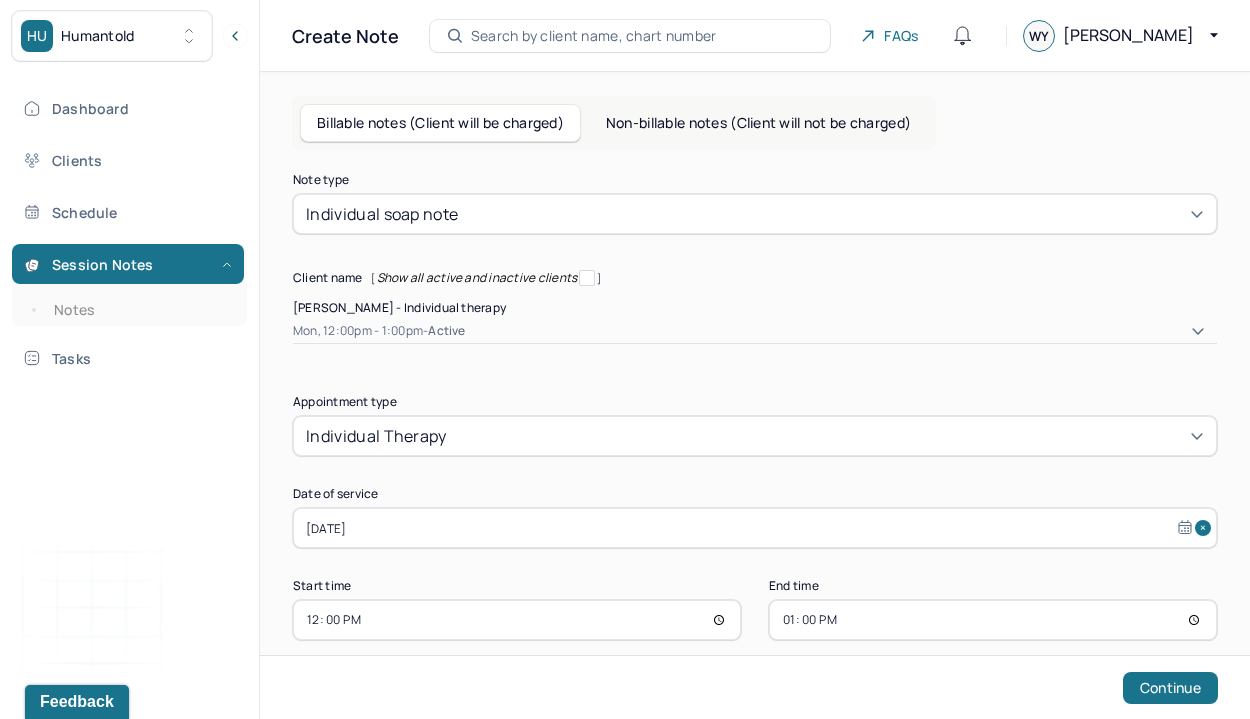 scroll, scrollTop: 8, scrollLeft: 0, axis: vertical 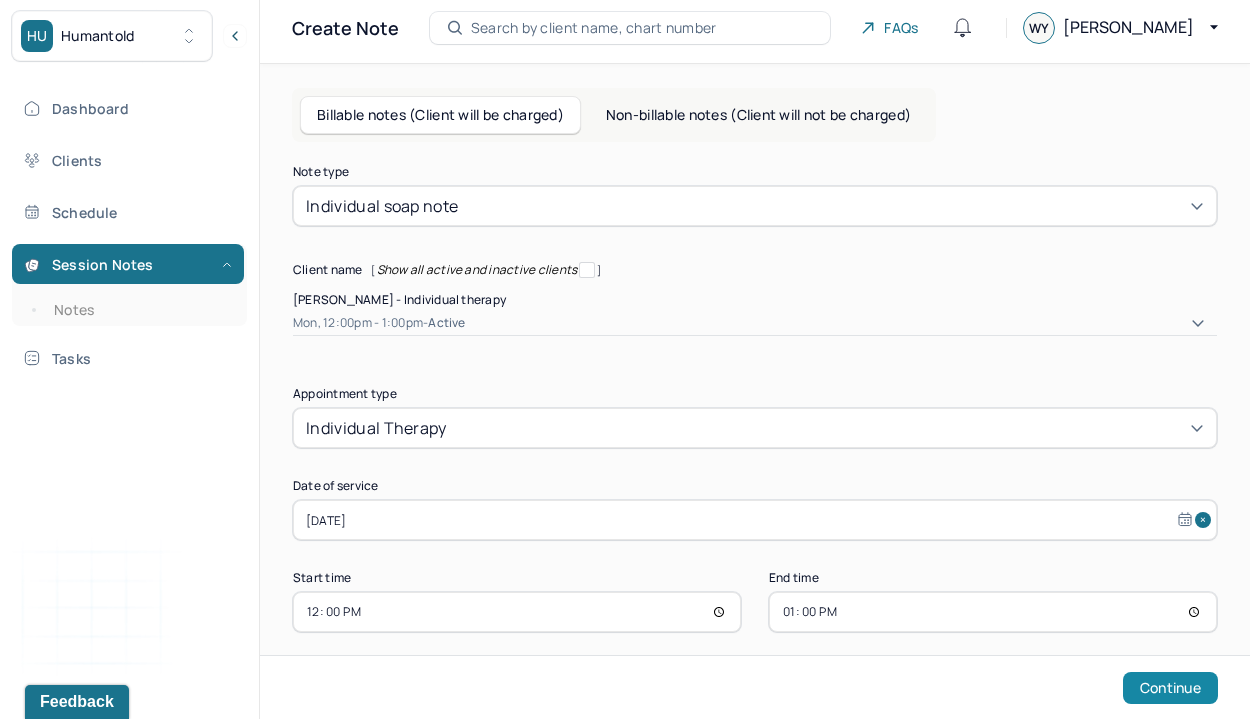 click on "Continue" at bounding box center [1170, 688] 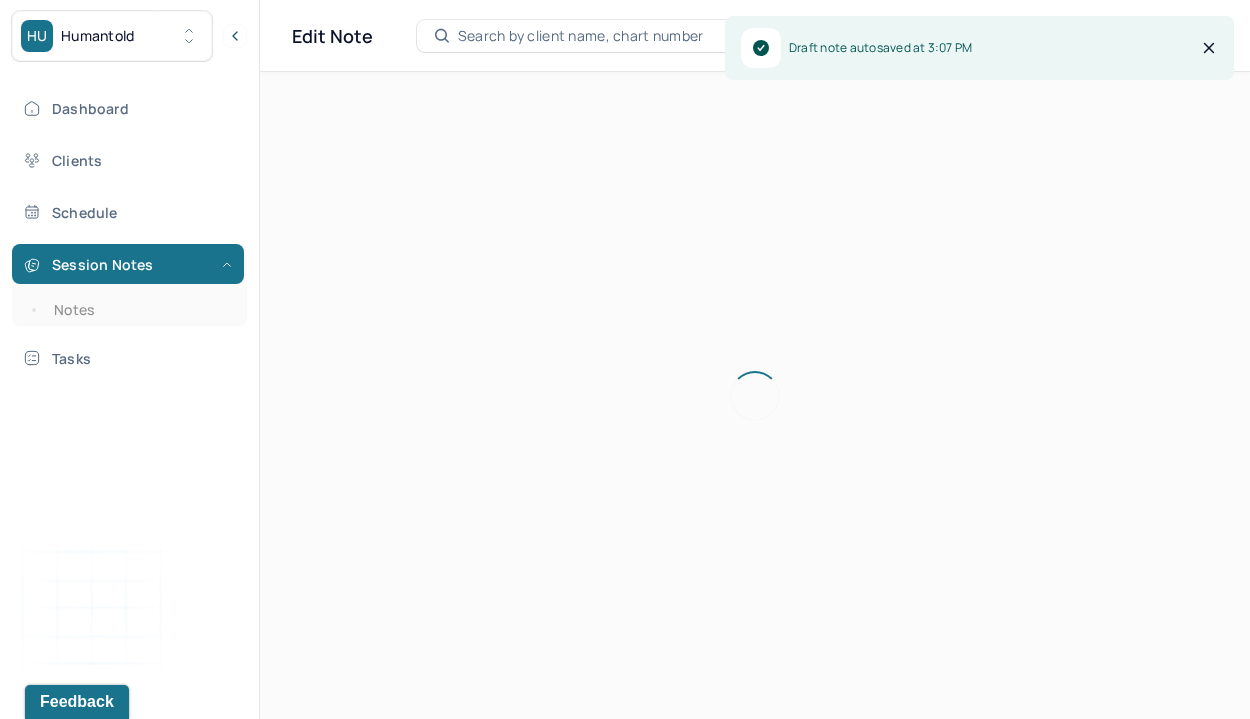 scroll, scrollTop: 0, scrollLeft: 0, axis: both 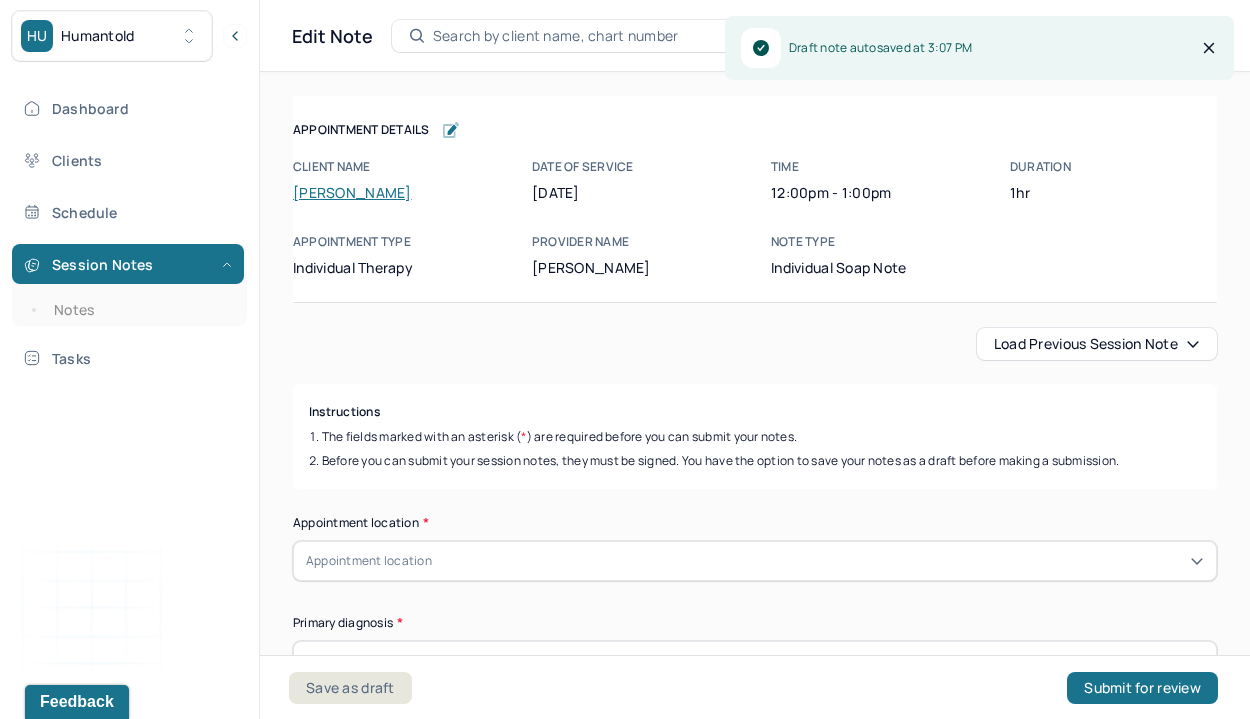 click on "Load previous session note" at bounding box center [1097, 344] 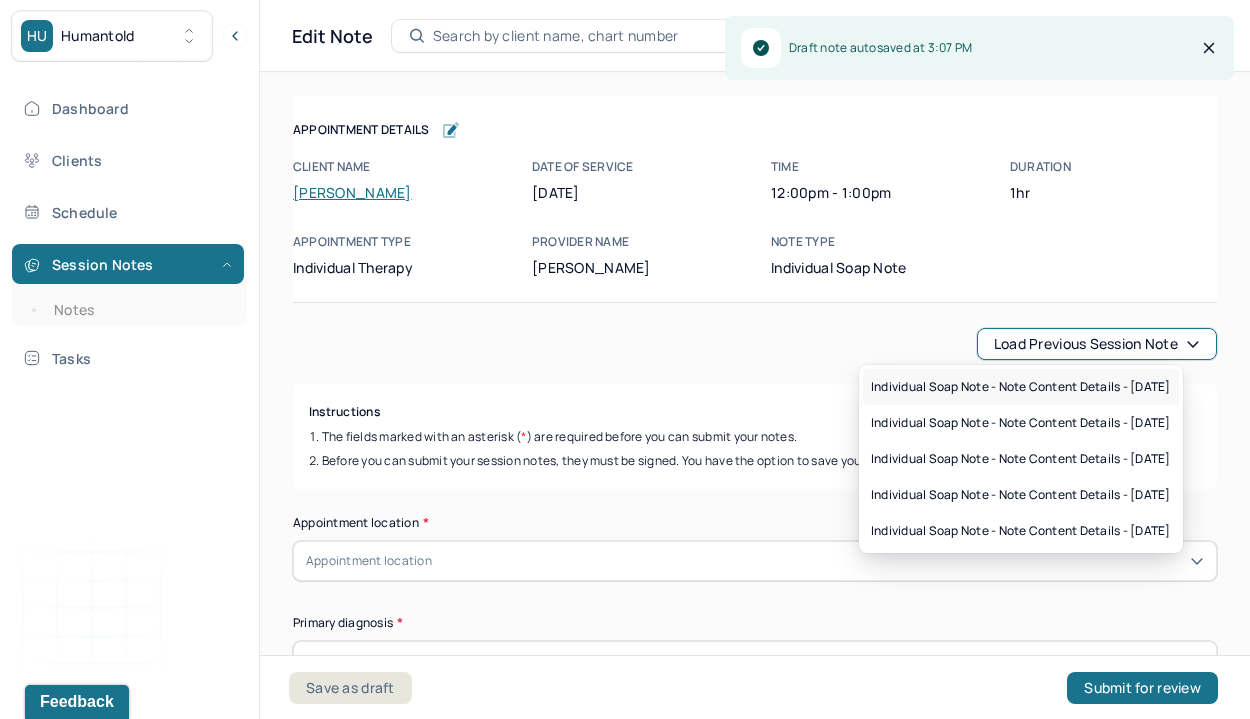 click on "Individual soap note   - Note content Details -   [DATE]" at bounding box center [1021, 387] 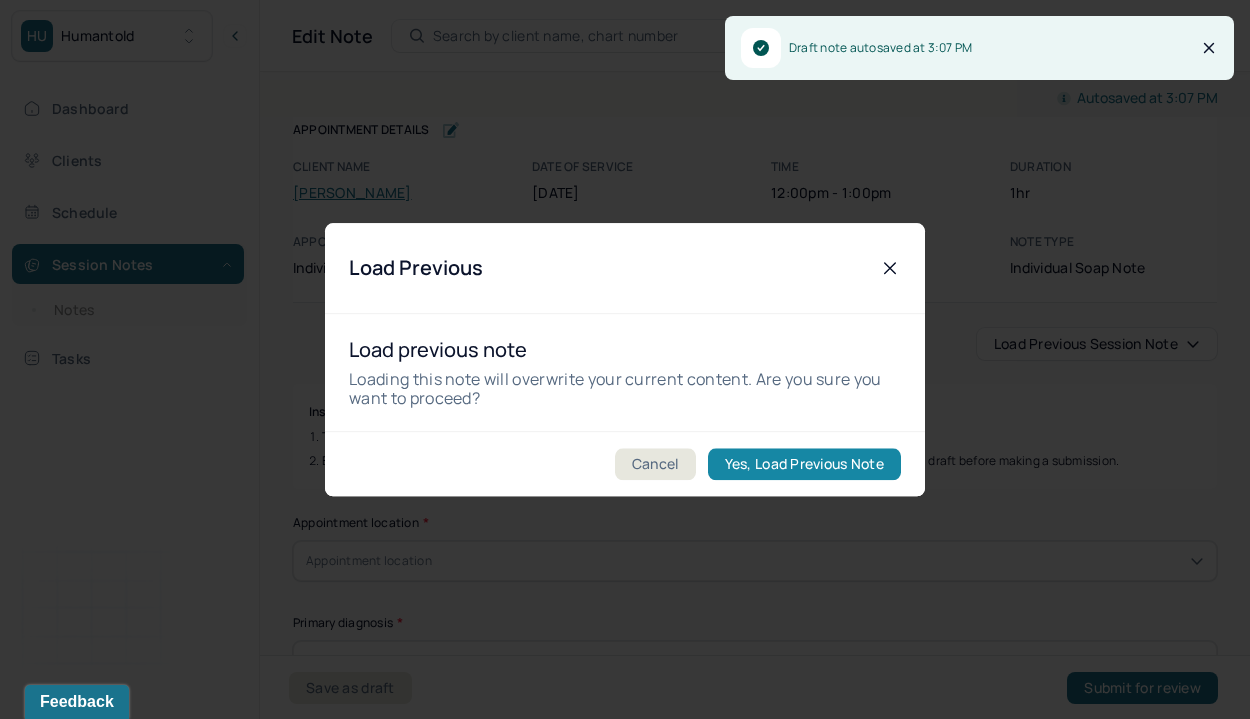 click on "Yes, Load Previous Note" at bounding box center [804, 464] 